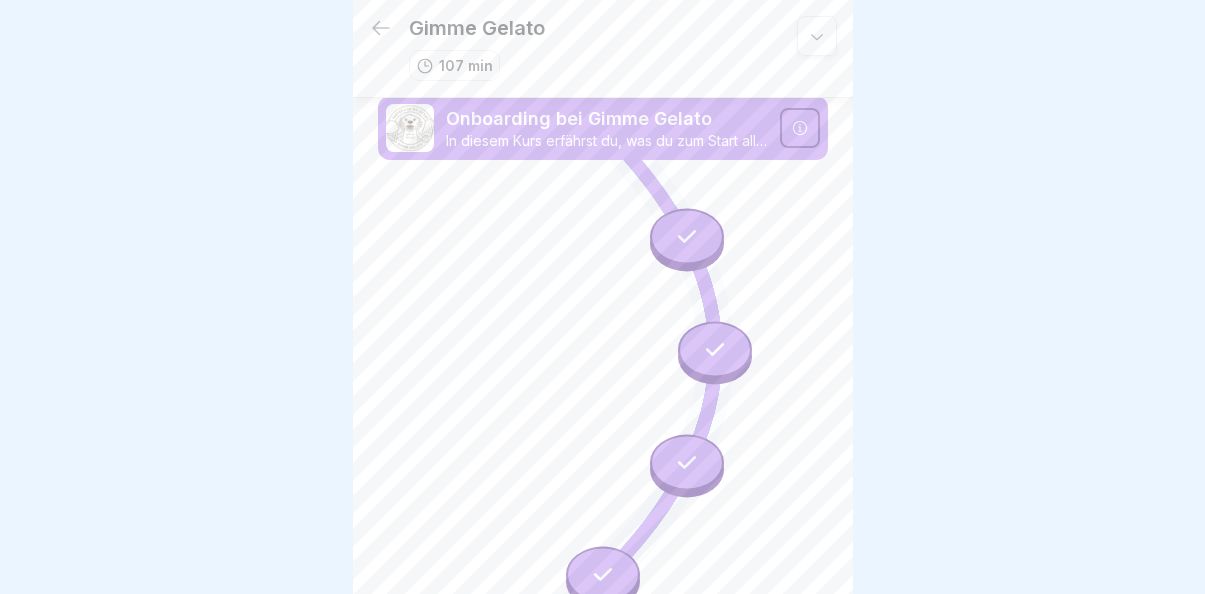 scroll, scrollTop: 0, scrollLeft: 0, axis: both 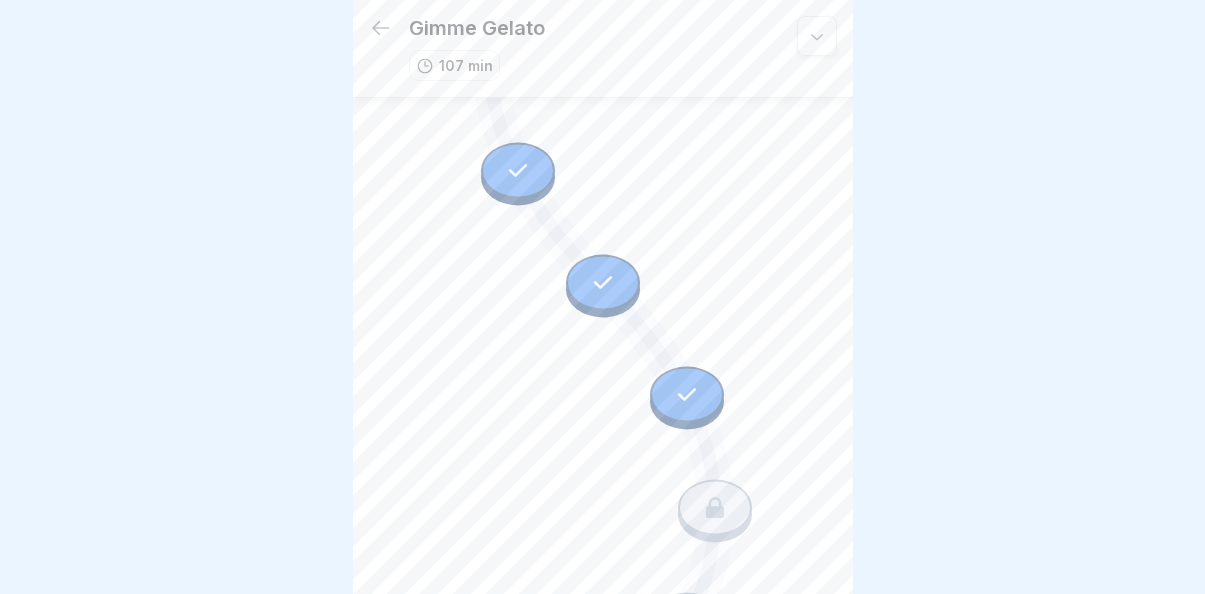 click 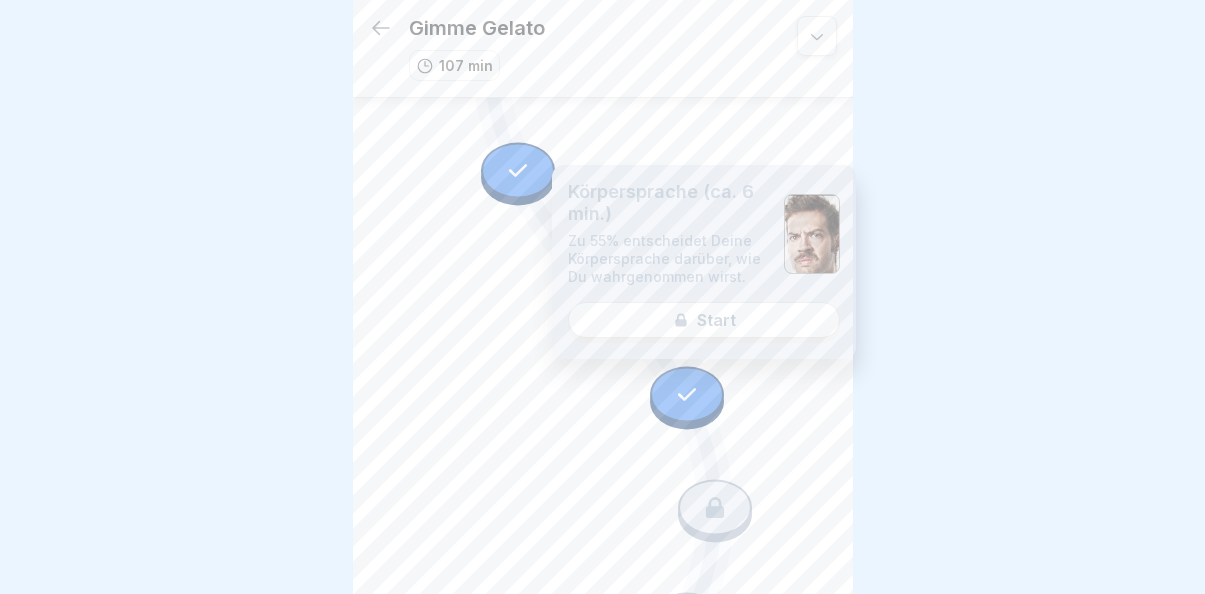 click on "Körpersprache (ca. 6 min.) Zu 55% entscheidet Deine Körpersprache darüber, wie Du wahrgenommen wirst.   Start" at bounding box center (704, 262) 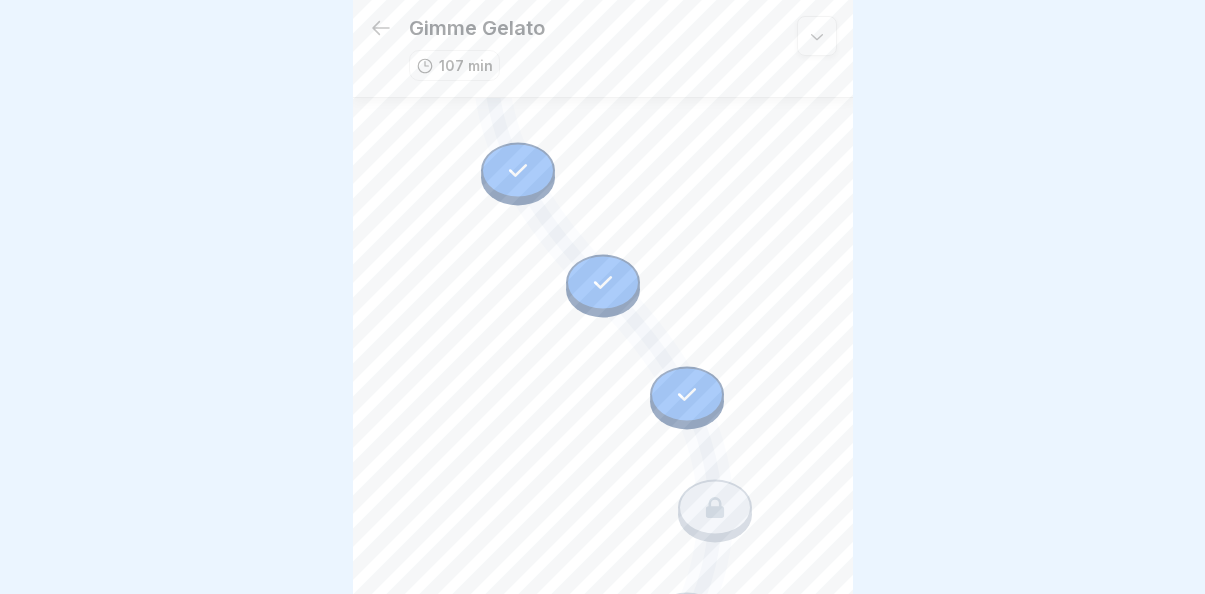 click 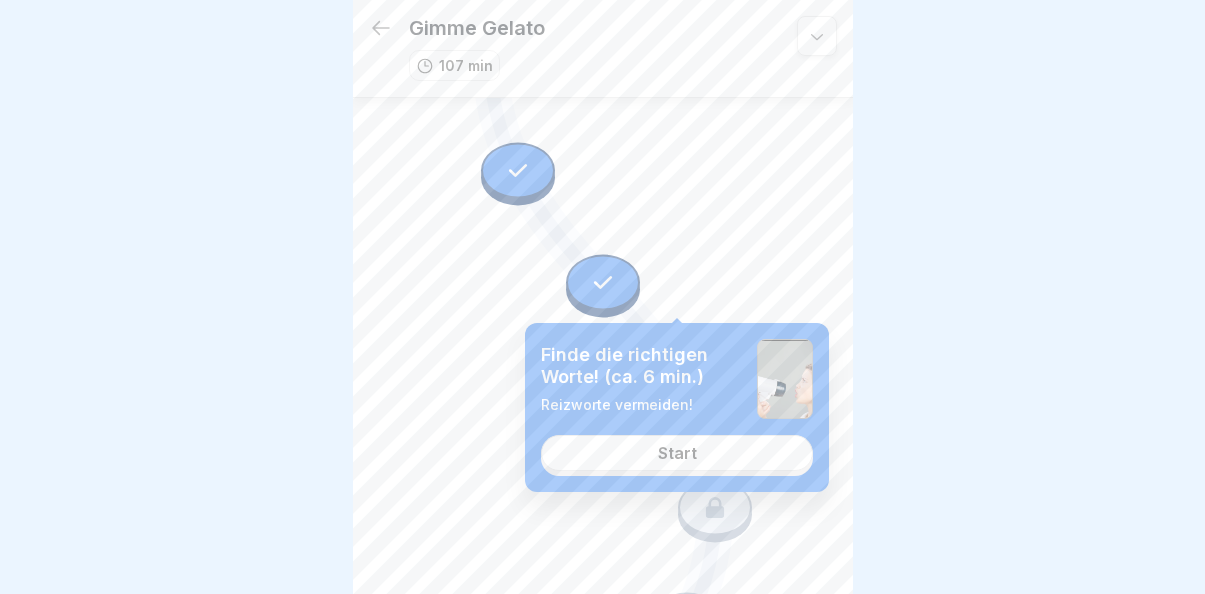 click on "Start" at bounding box center (677, 453) 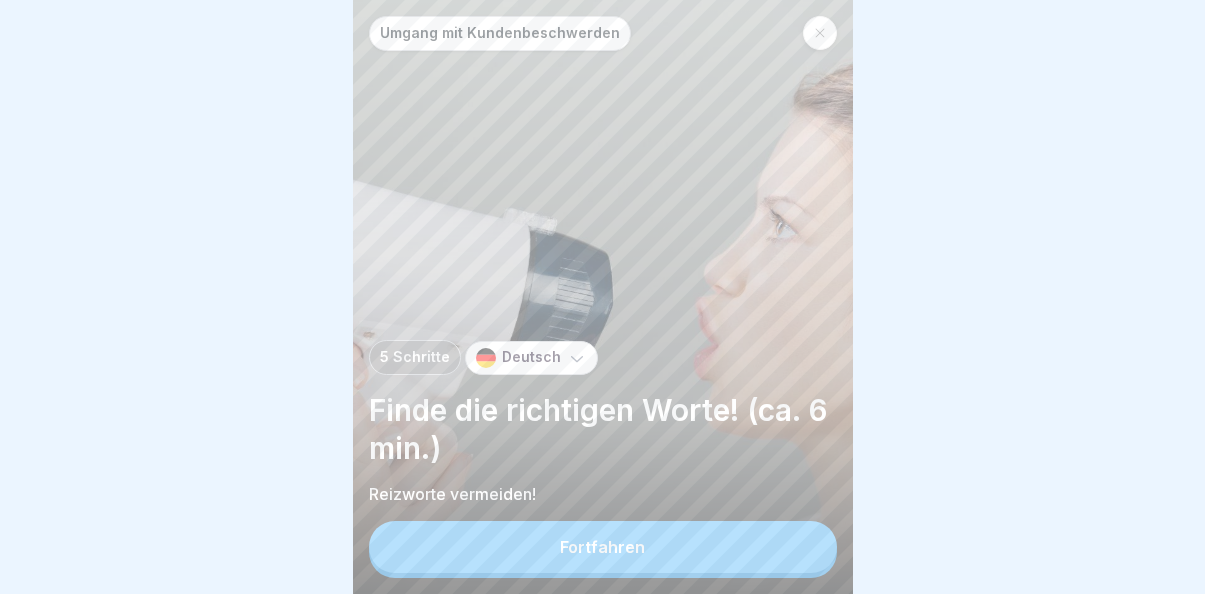 scroll, scrollTop: 0, scrollLeft: 0, axis: both 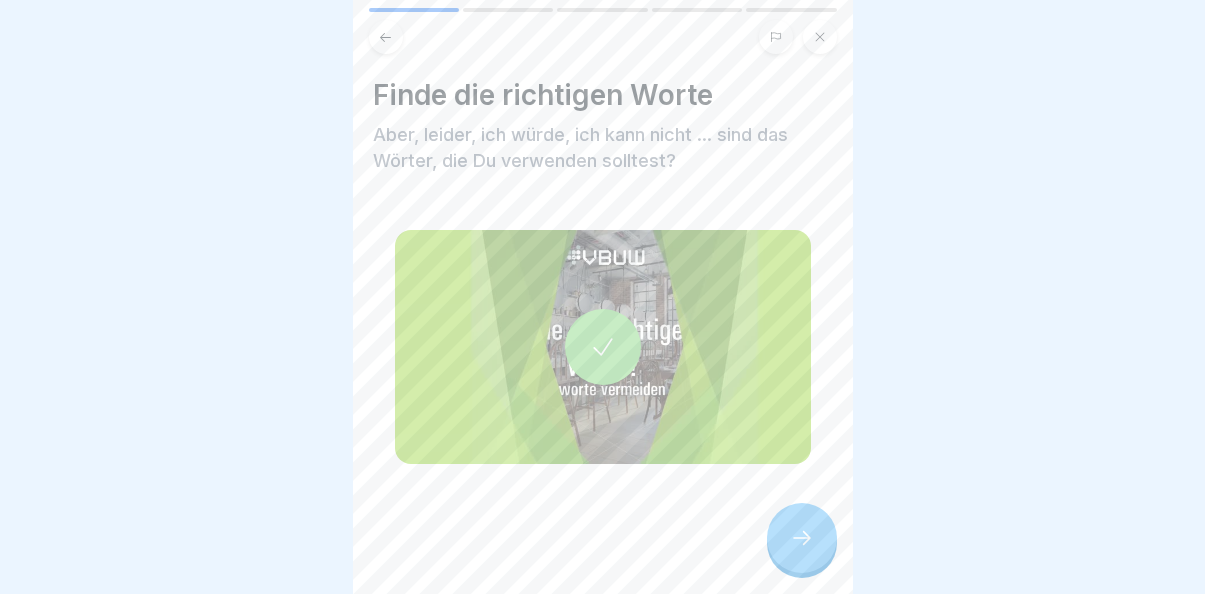 click at bounding box center (802, 538) 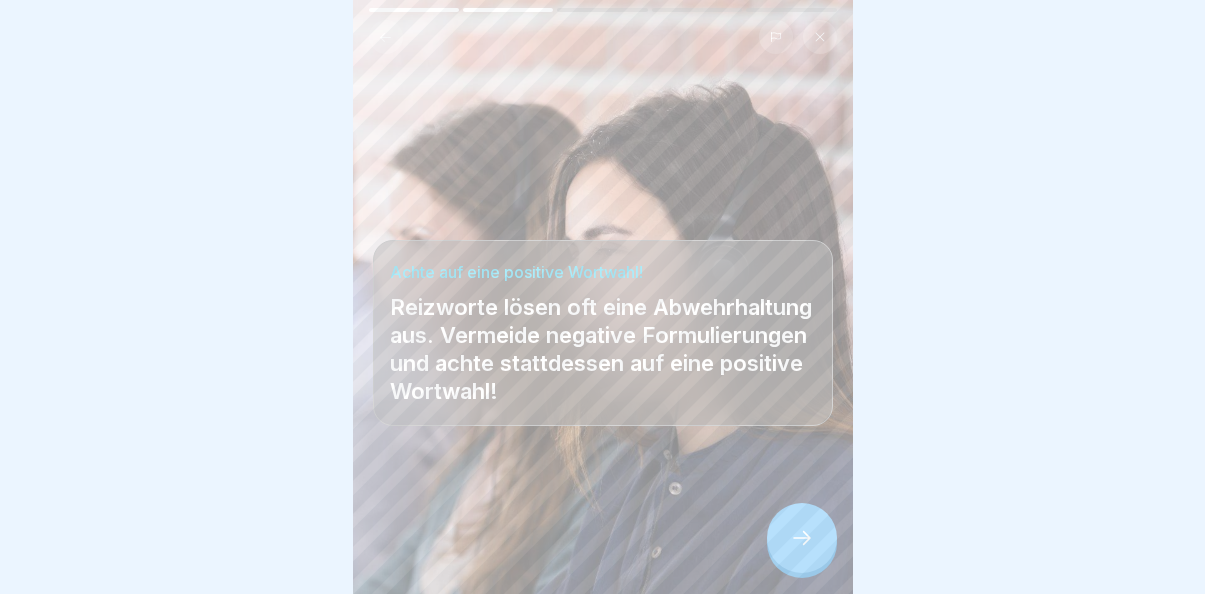 click at bounding box center [802, 538] 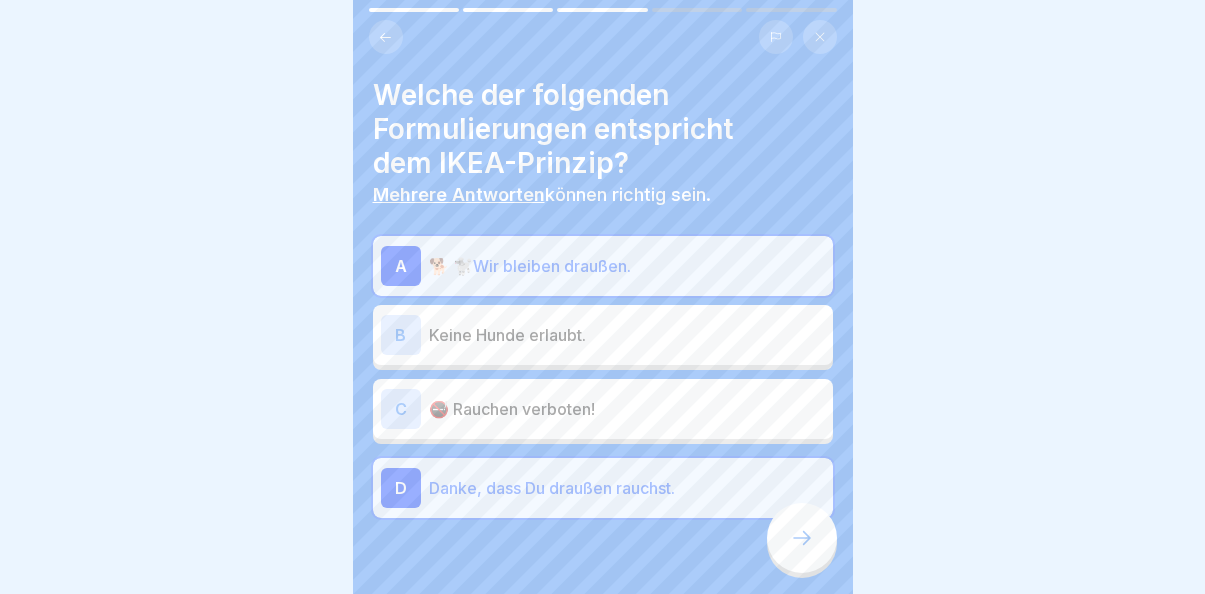 click at bounding box center (802, 538) 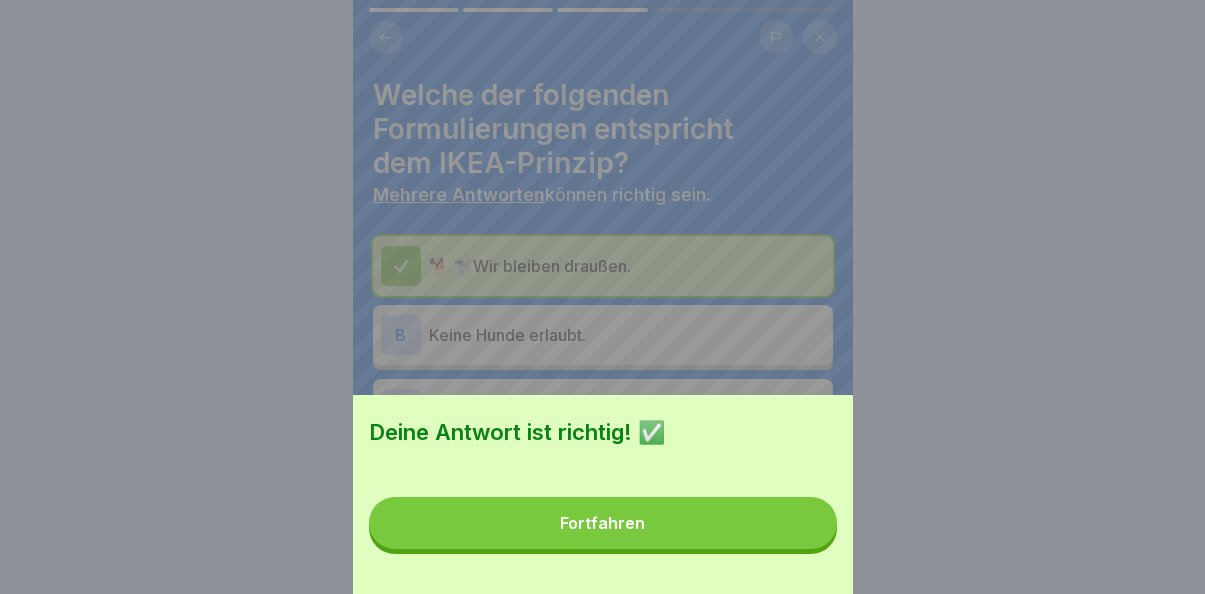 click on "Fortfahren" at bounding box center (603, 523) 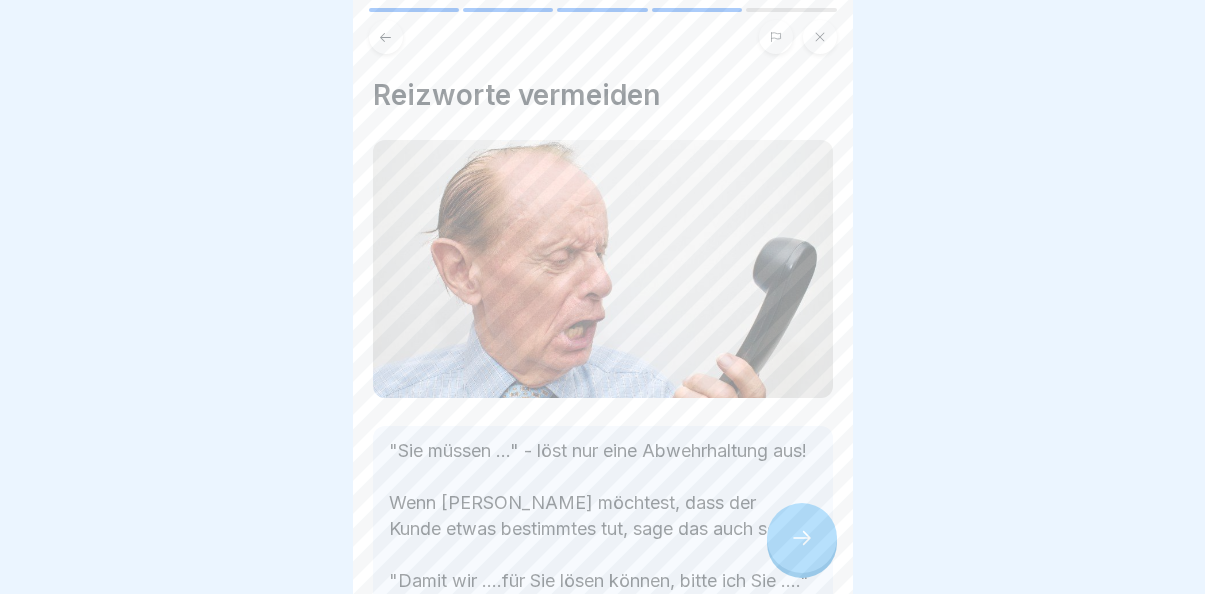 click at bounding box center (802, 538) 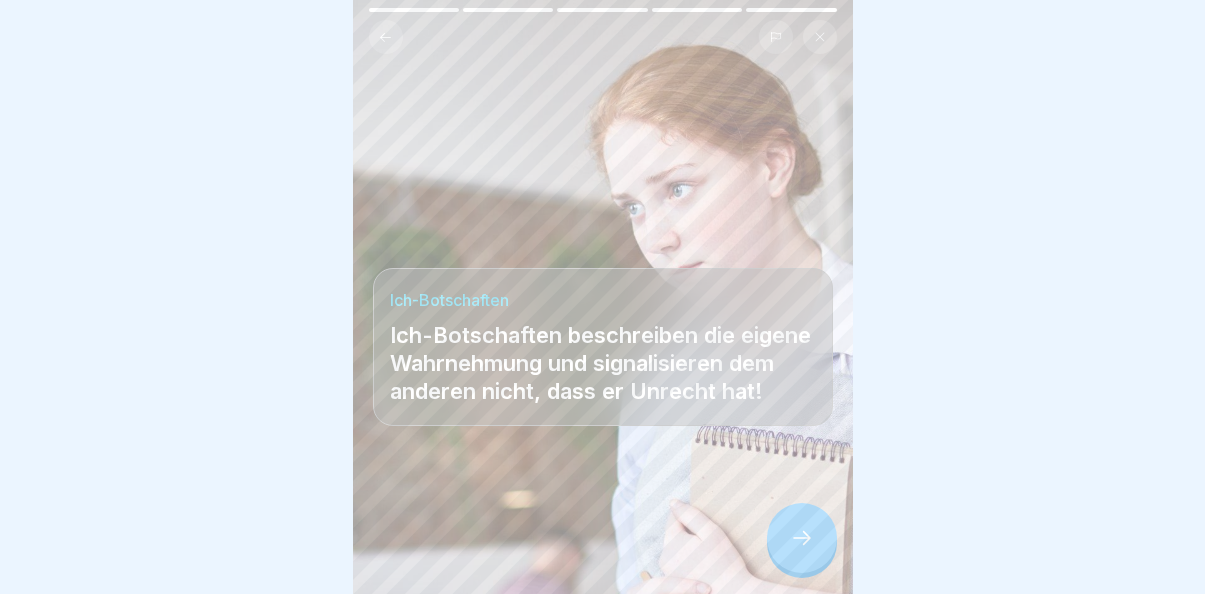 click at bounding box center (802, 538) 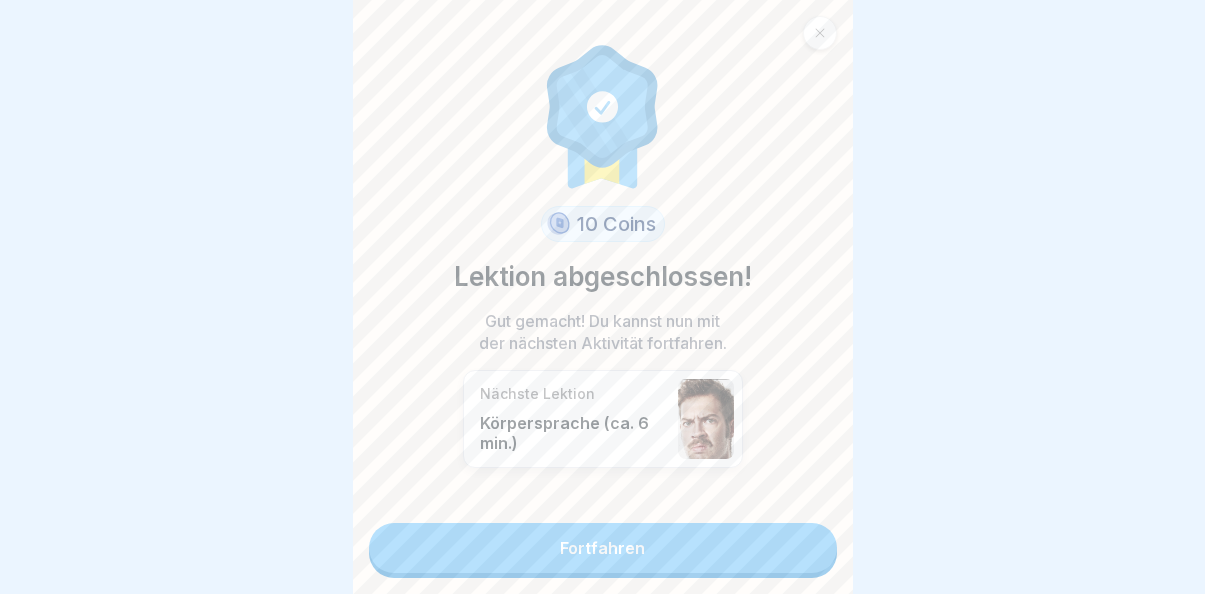 click on "Fortfahren" at bounding box center [603, 548] 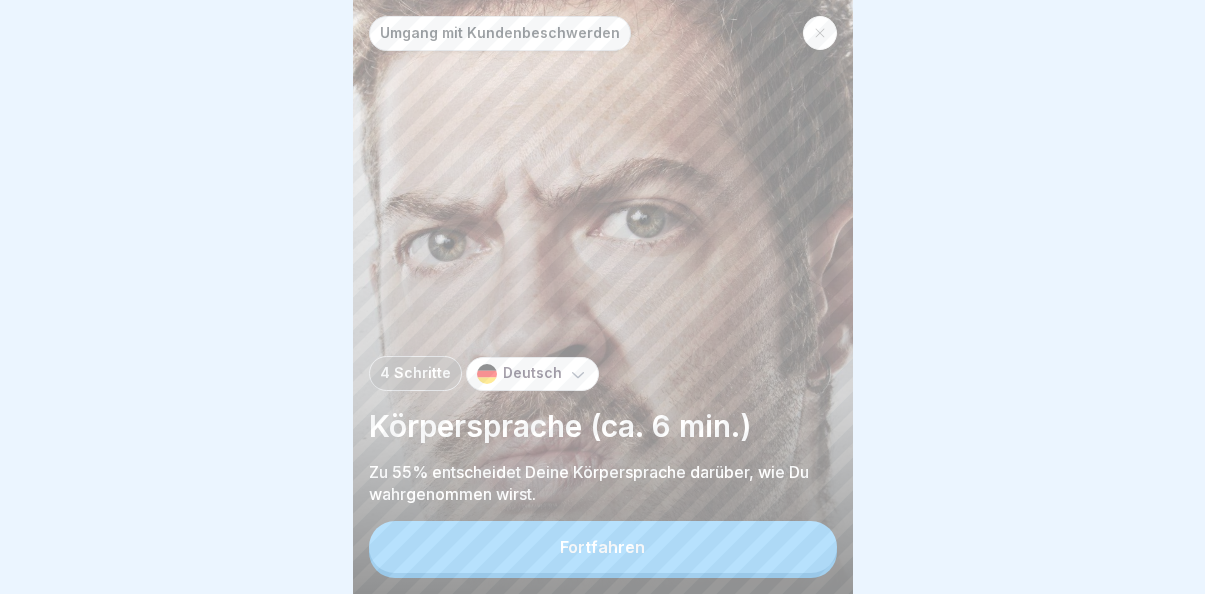 click on "Fortfahren" at bounding box center [603, 549] 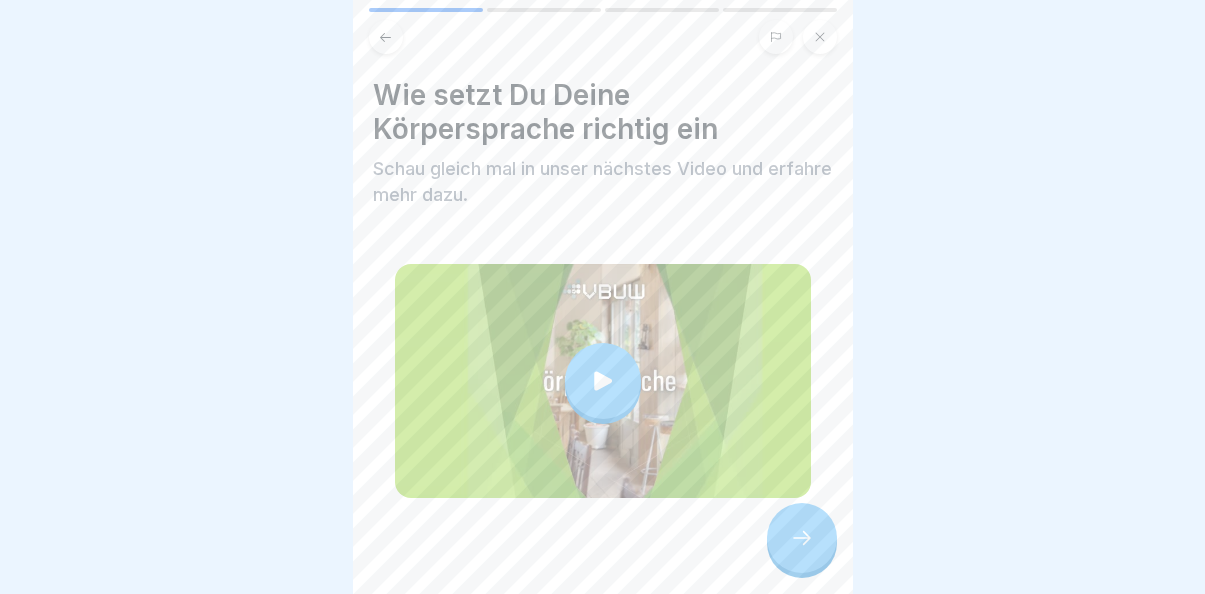 click at bounding box center [603, 381] 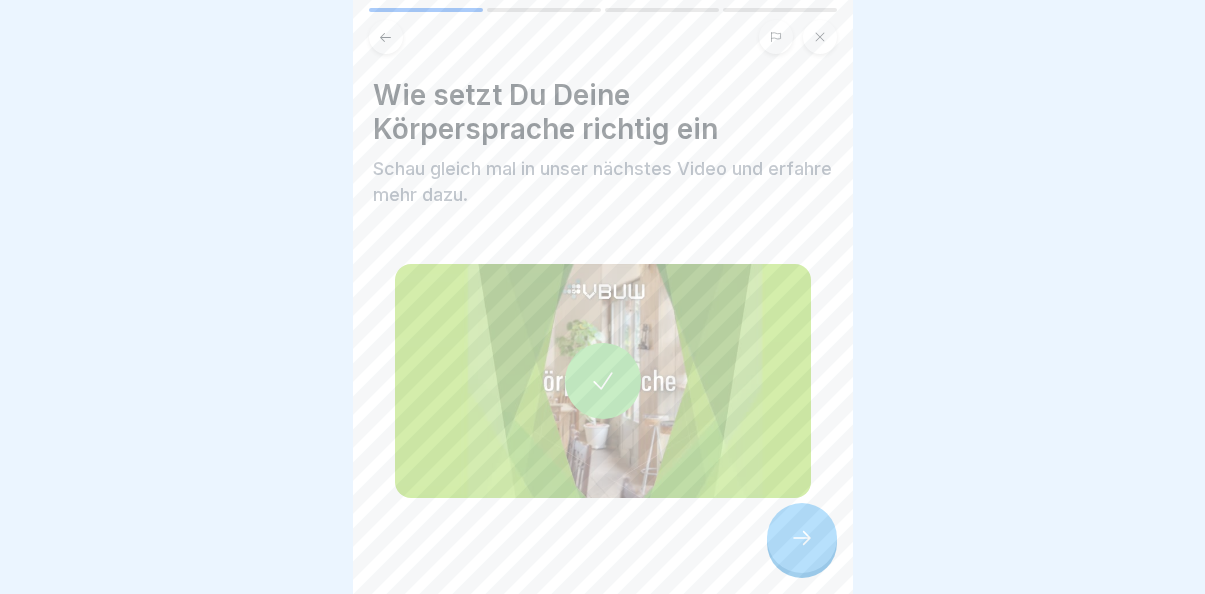 click 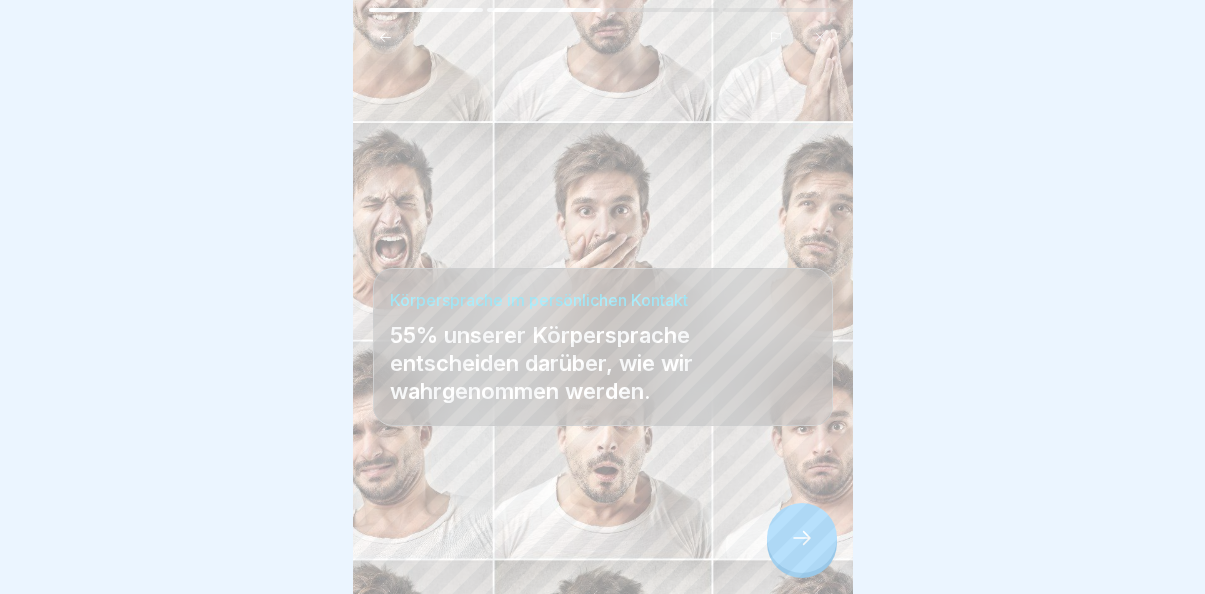 click 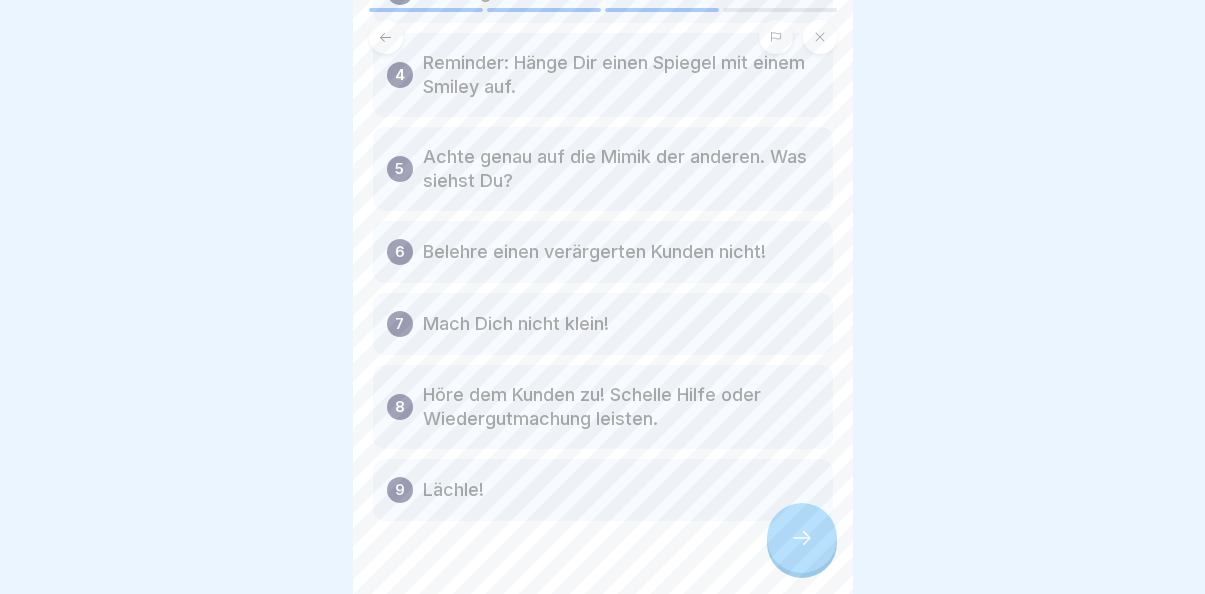 scroll, scrollTop: 319, scrollLeft: 0, axis: vertical 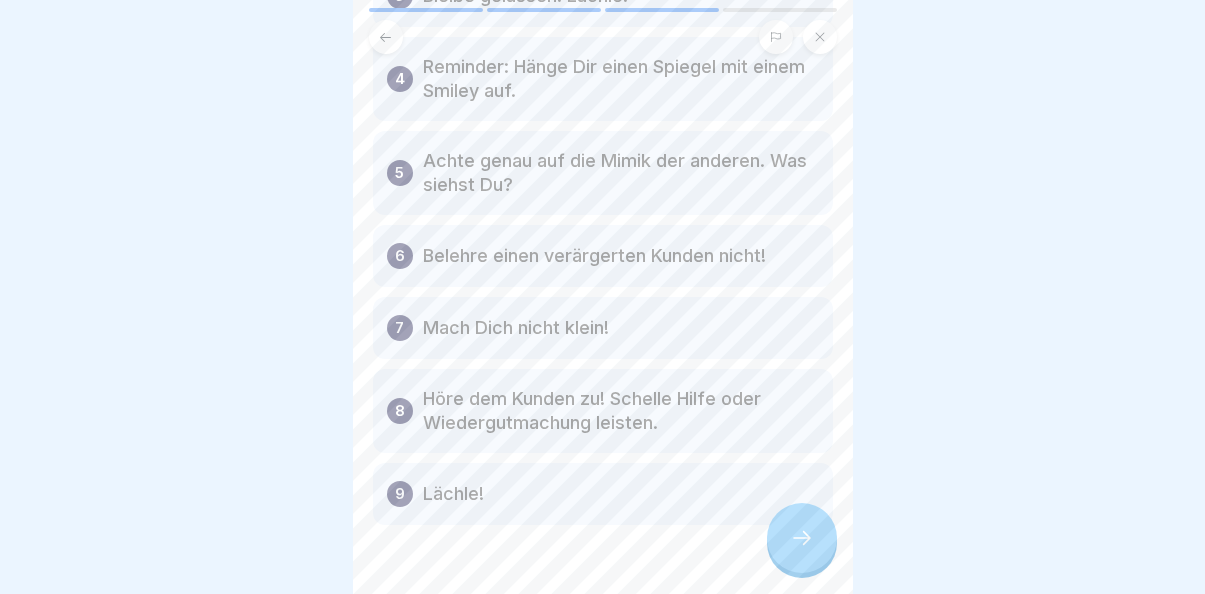 click at bounding box center (802, 538) 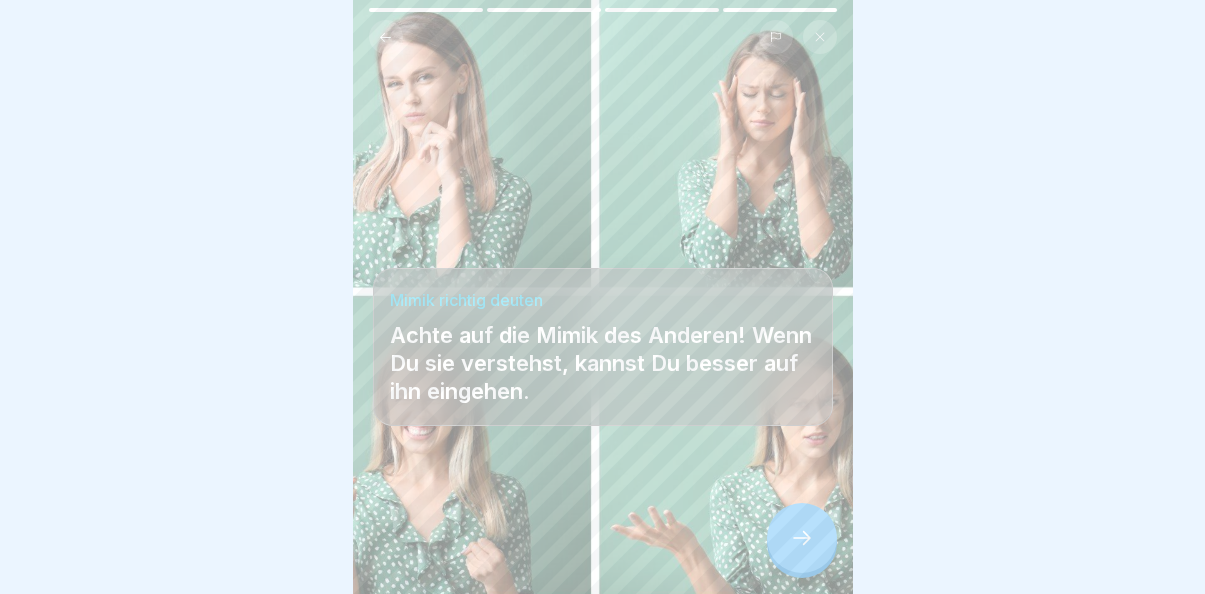 click at bounding box center [802, 538] 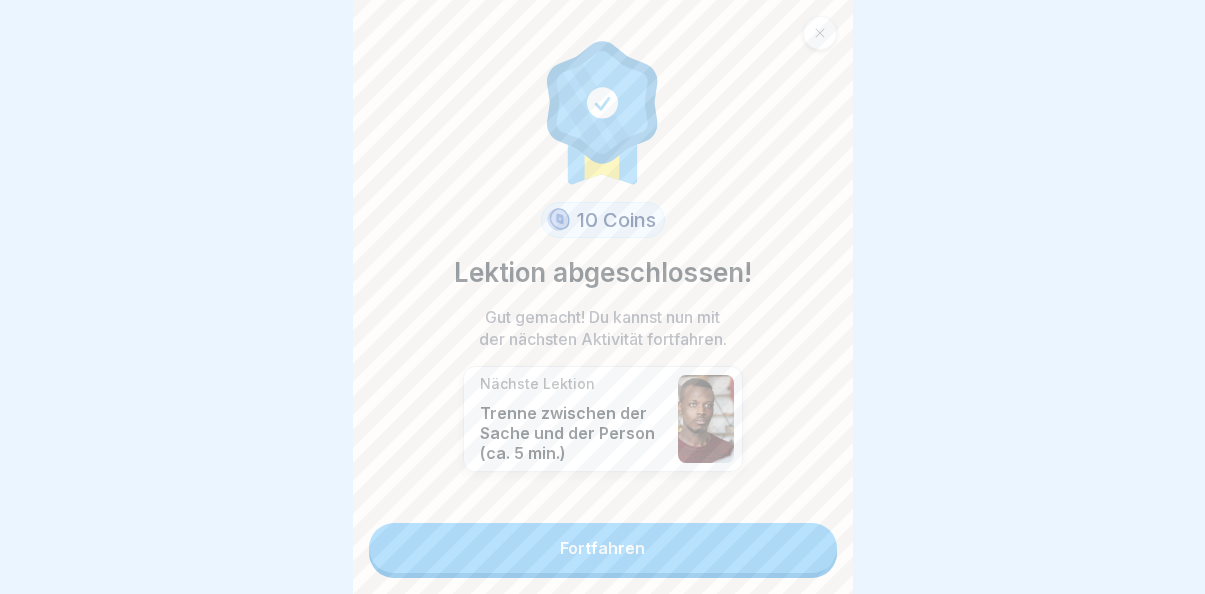 click on "Fortfahren" at bounding box center [603, 548] 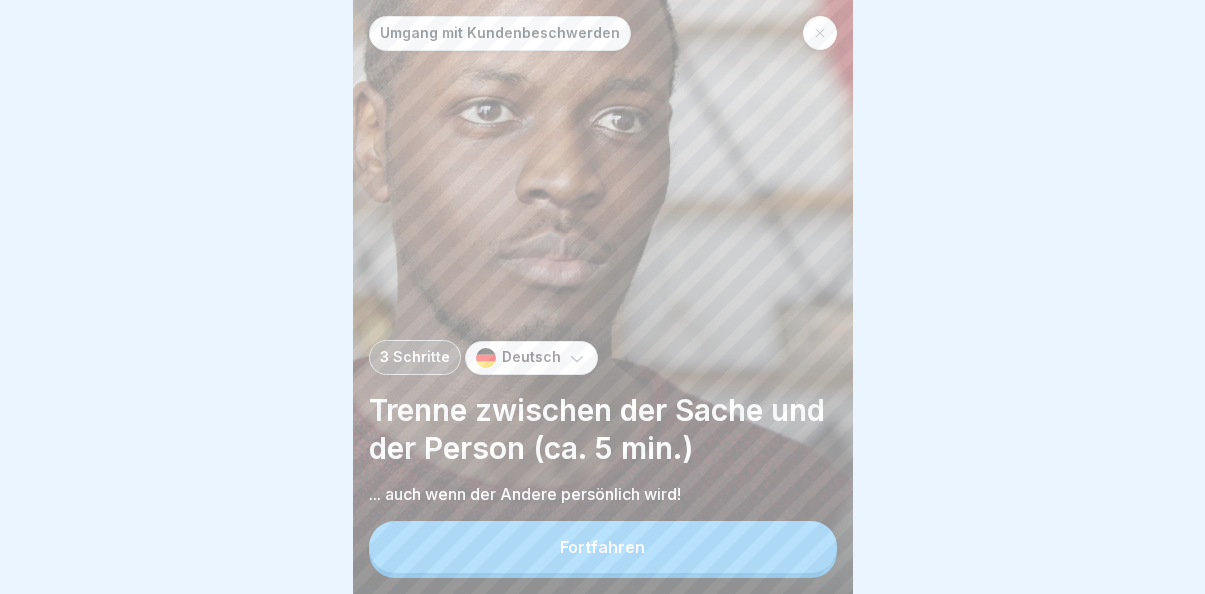 click on "Fortfahren" at bounding box center (603, 547) 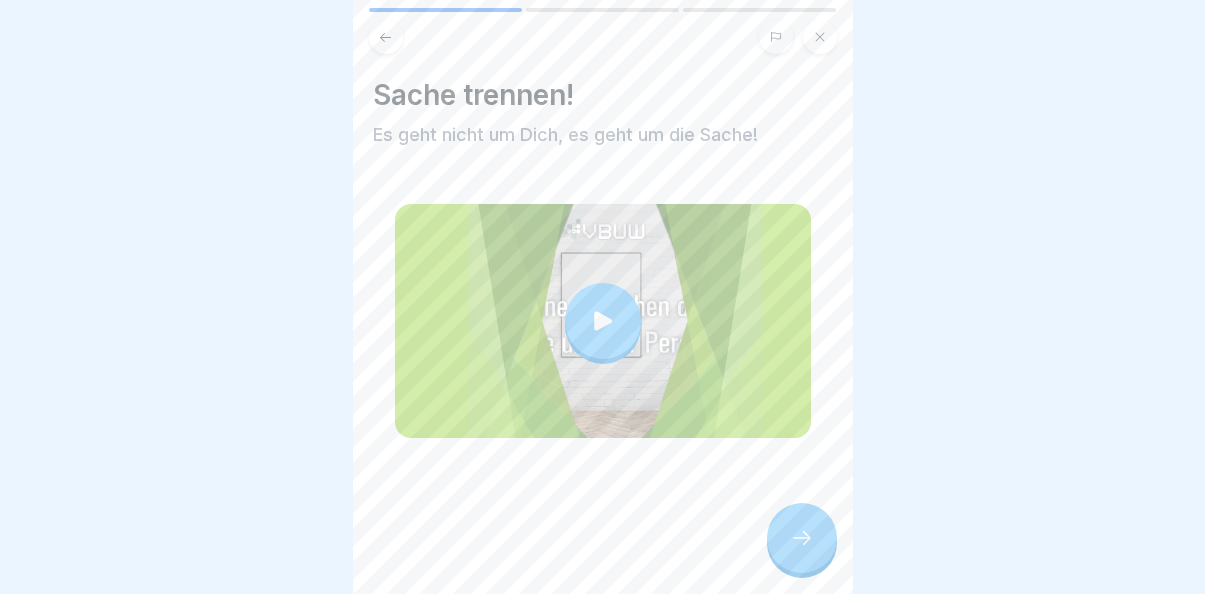 scroll, scrollTop: 11, scrollLeft: 0, axis: vertical 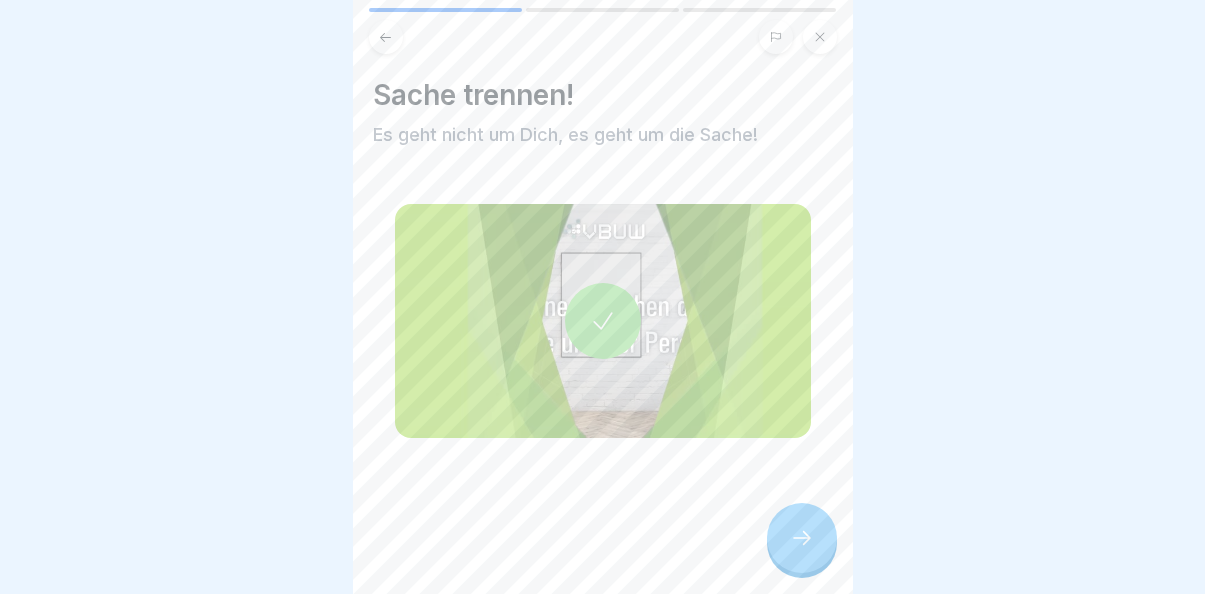 click at bounding box center (802, 538) 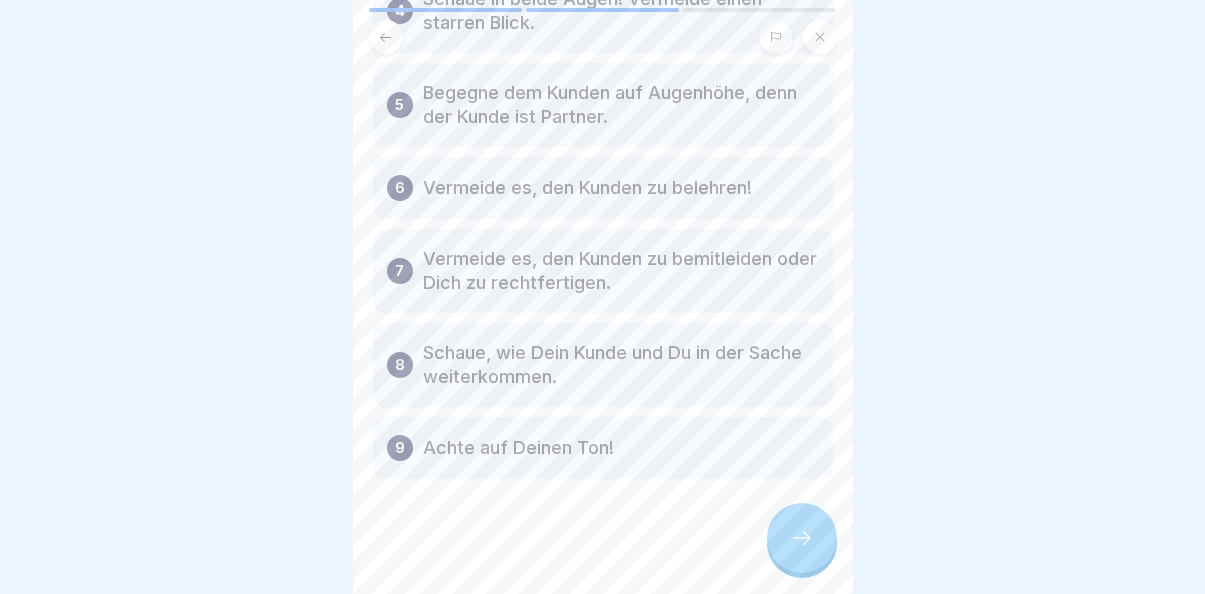 scroll, scrollTop: 436, scrollLeft: 0, axis: vertical 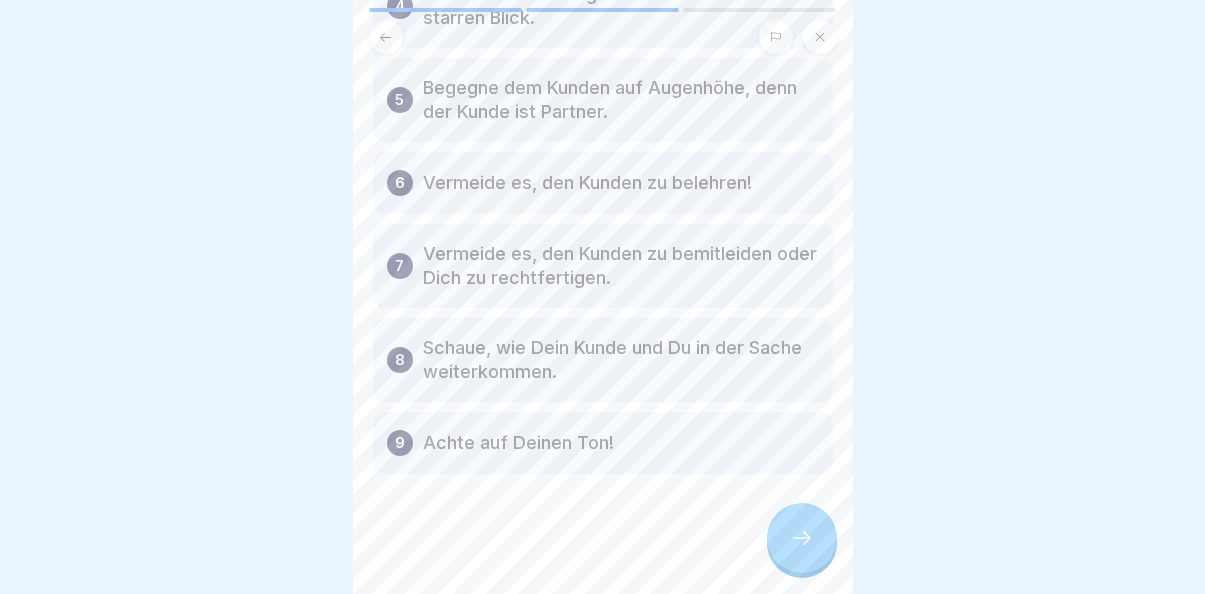 click at bounding box center (802, 538) 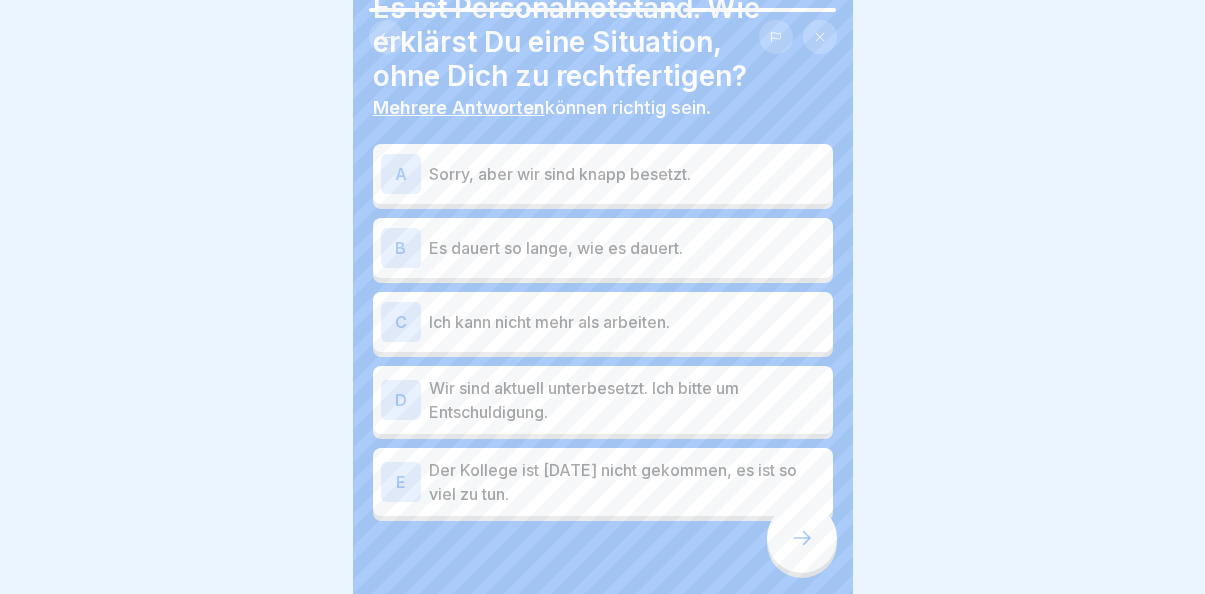 scroll, scrollTop: 91, scrollLeft: 0, axis: vertical 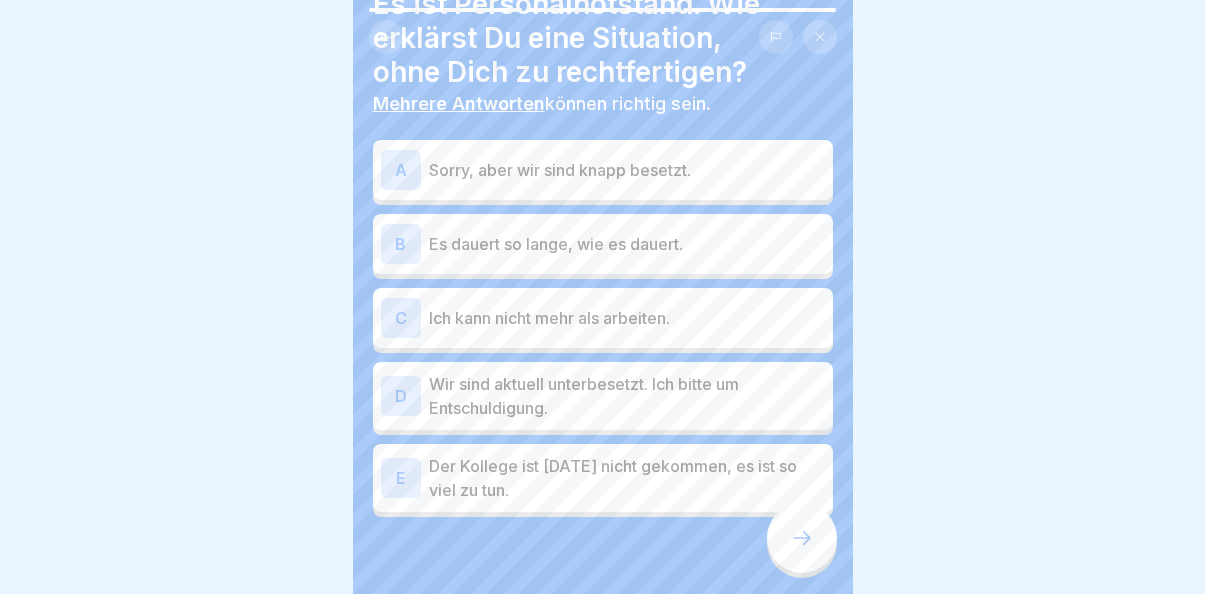 click on "Wir sind aktuell unterbesetzt. Ich bitte um Entschuldigung." at bounding box center (627, 396) 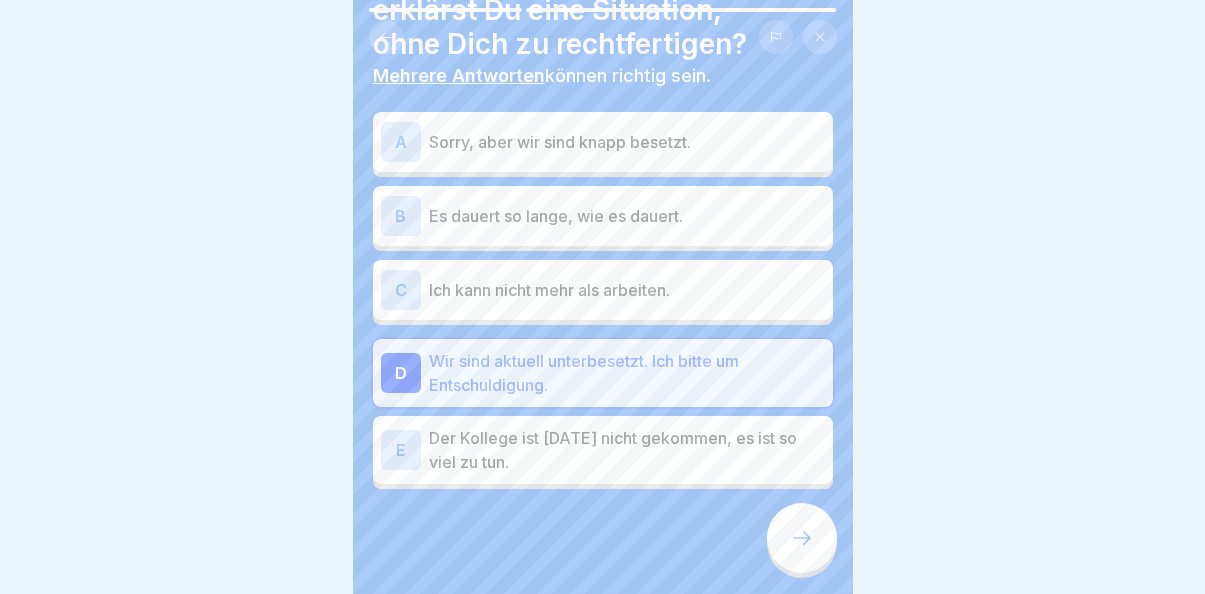 scroll, scrollTop: 133, scrollLeft: 0, axis: vertical 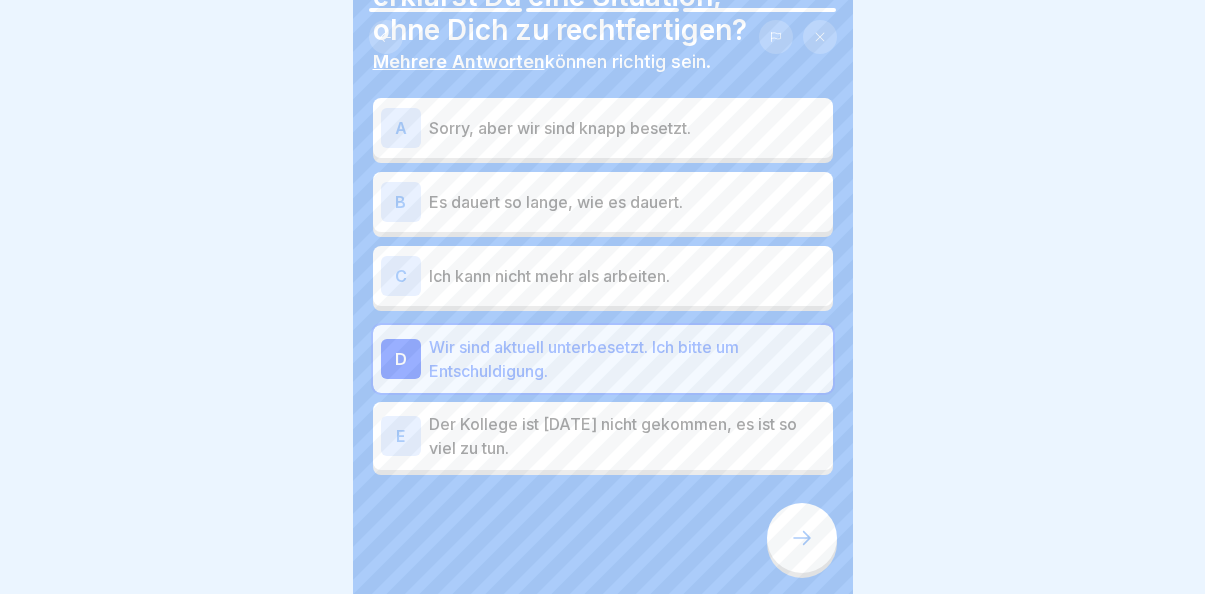click at bounding box center [802, 538] 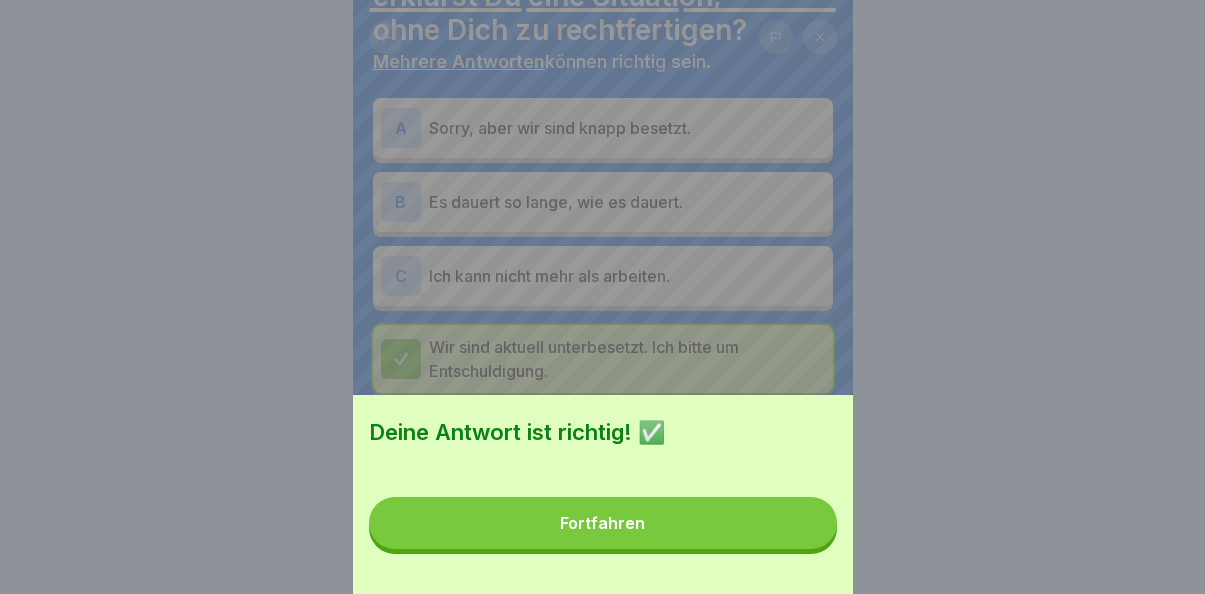 click on "Fortfahren" at bounding box center (603, 523) 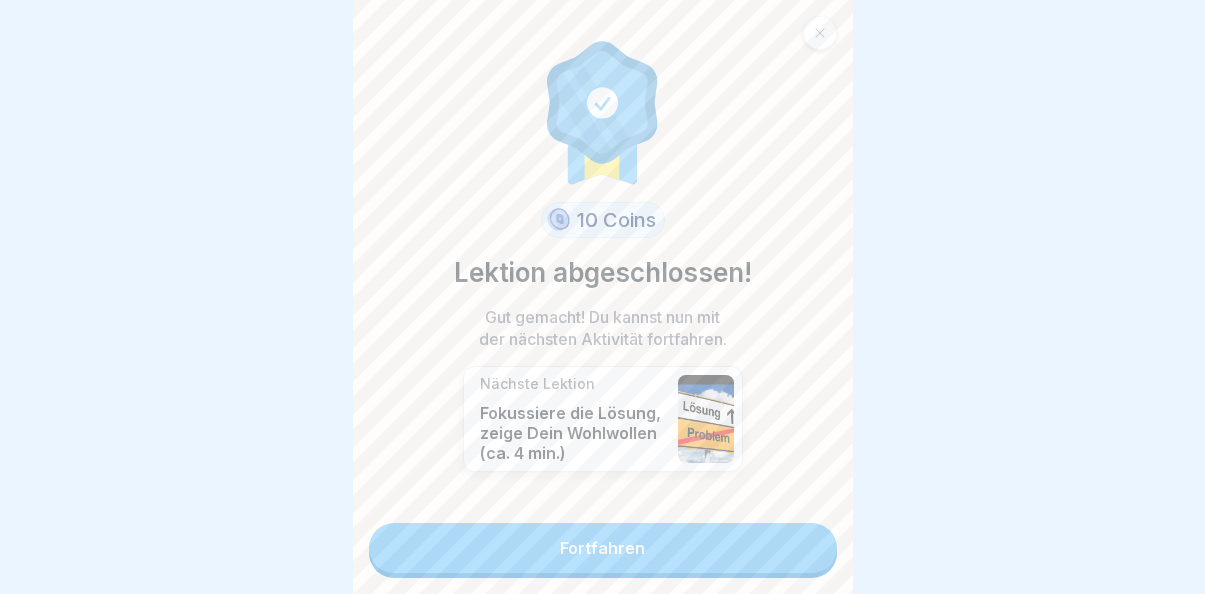 click on "Fortfahren" at bounding box center [603, 548] 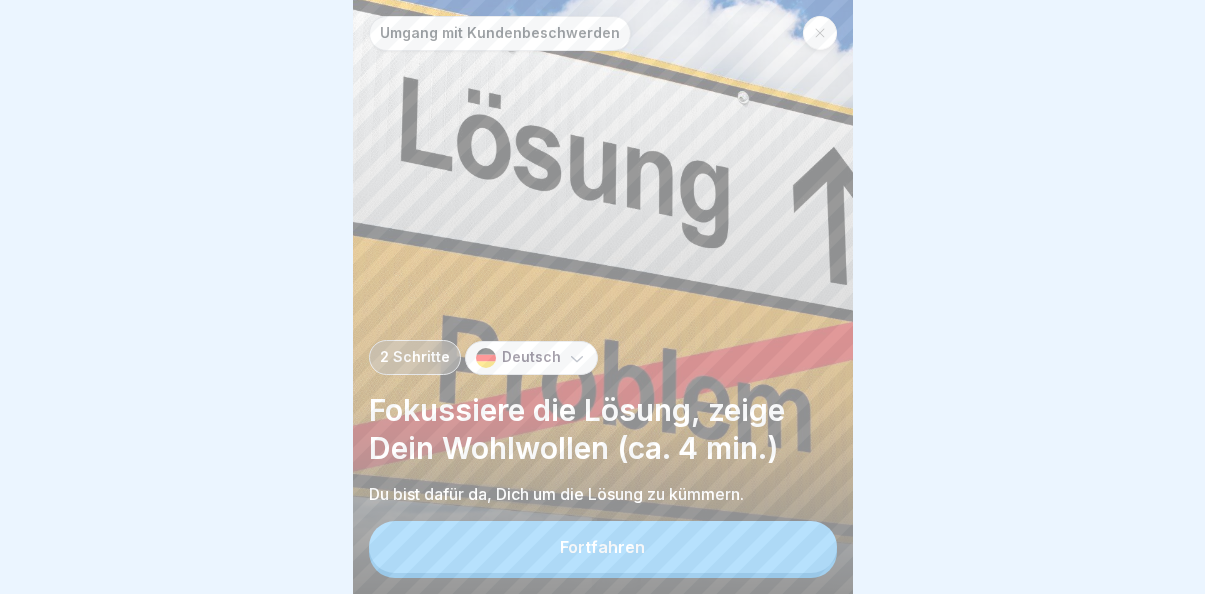 click on "Fortfahren" at bounding box center (603, 547) 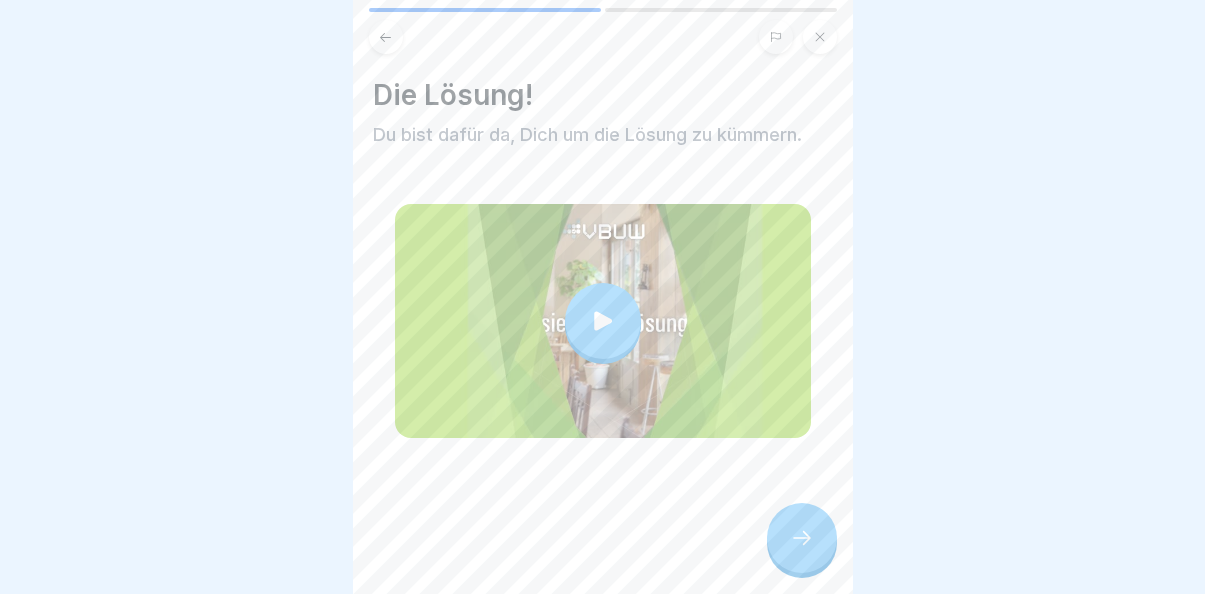 scroll, scrollTop: 7, scrollLeft: 0, axis: vertical 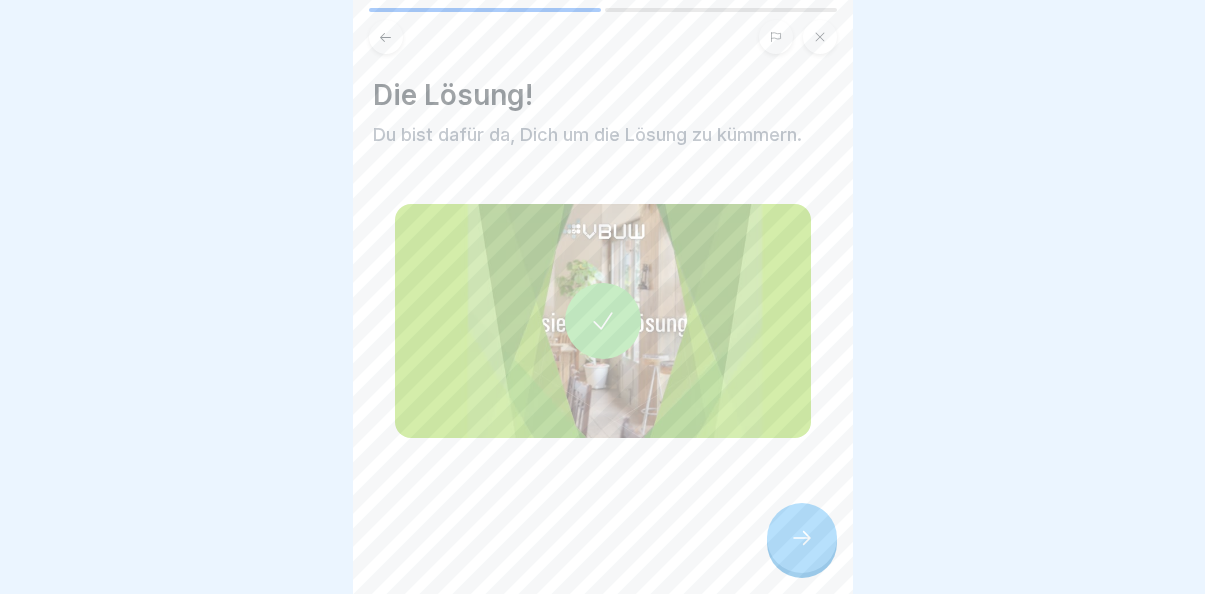click at bounding box center [802, 538] 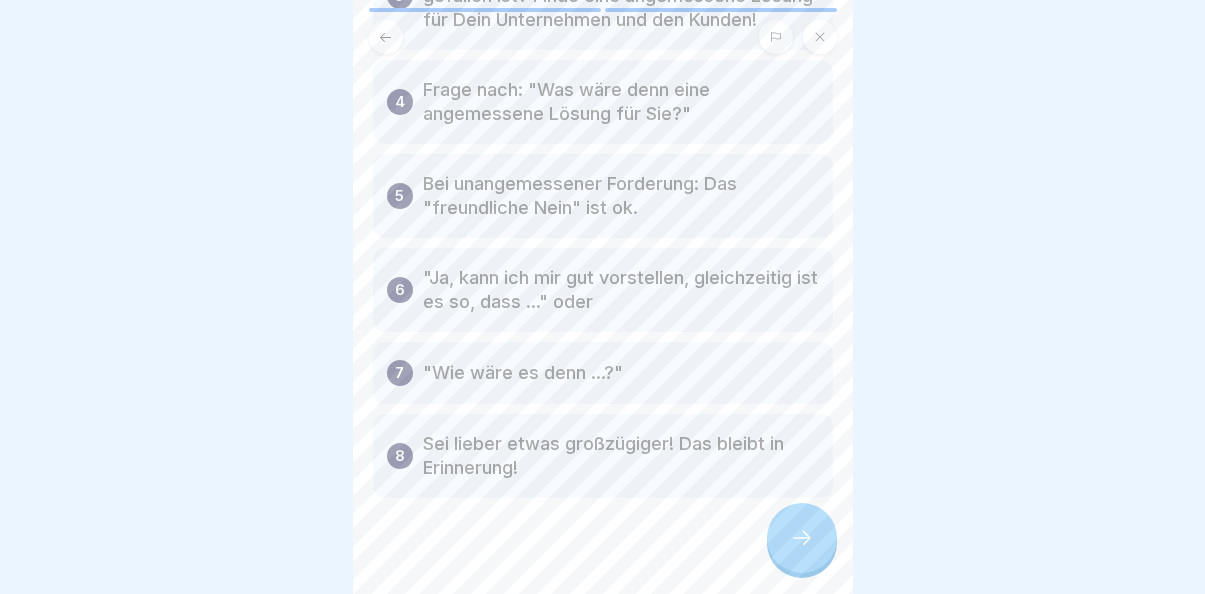 scroll, scrollTop: 471, scrollLeft: 0, axis: vertical 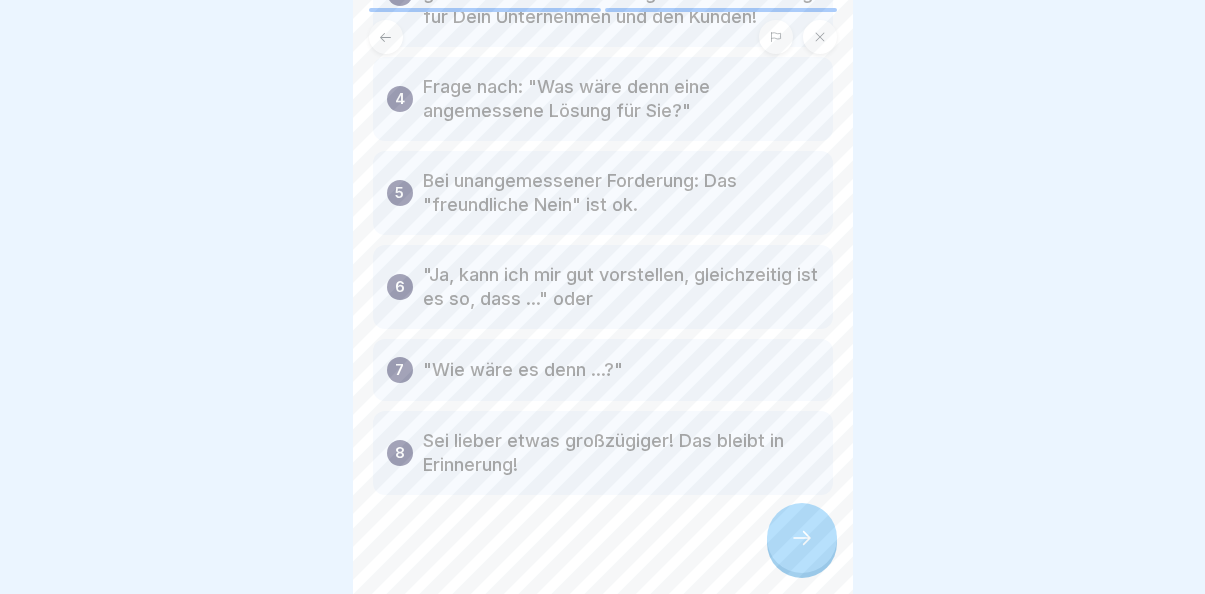 click at bounding box center (802, 538) 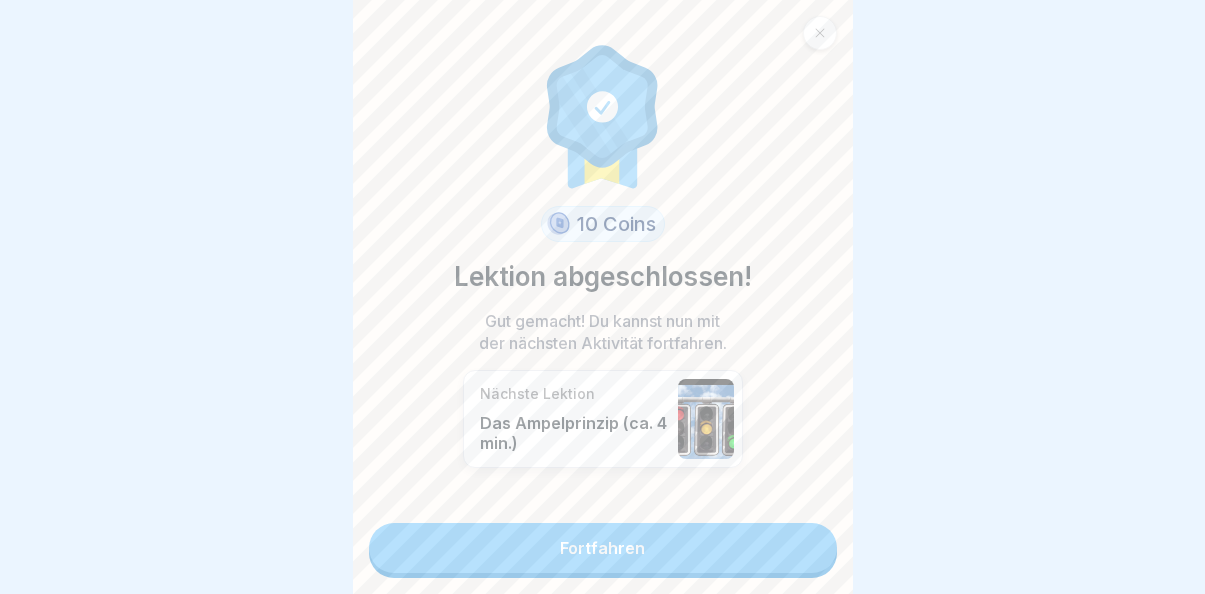 click on "Fortfahren" at bounding box center [603, 548] 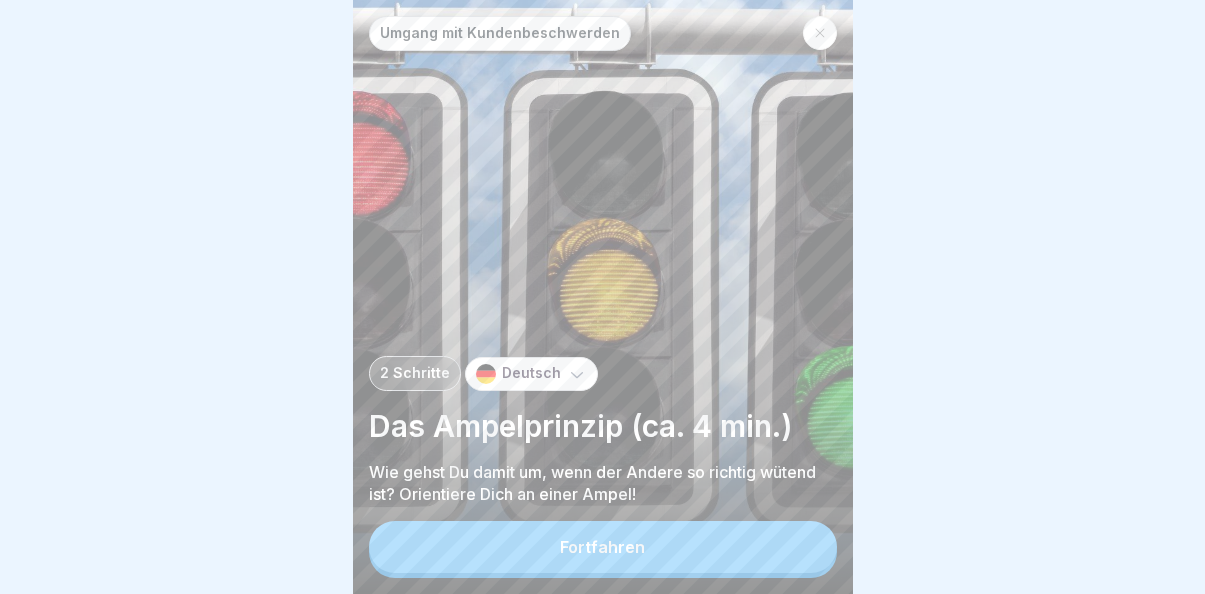 click on "Fortfahren" at bounding box center (603, 547) 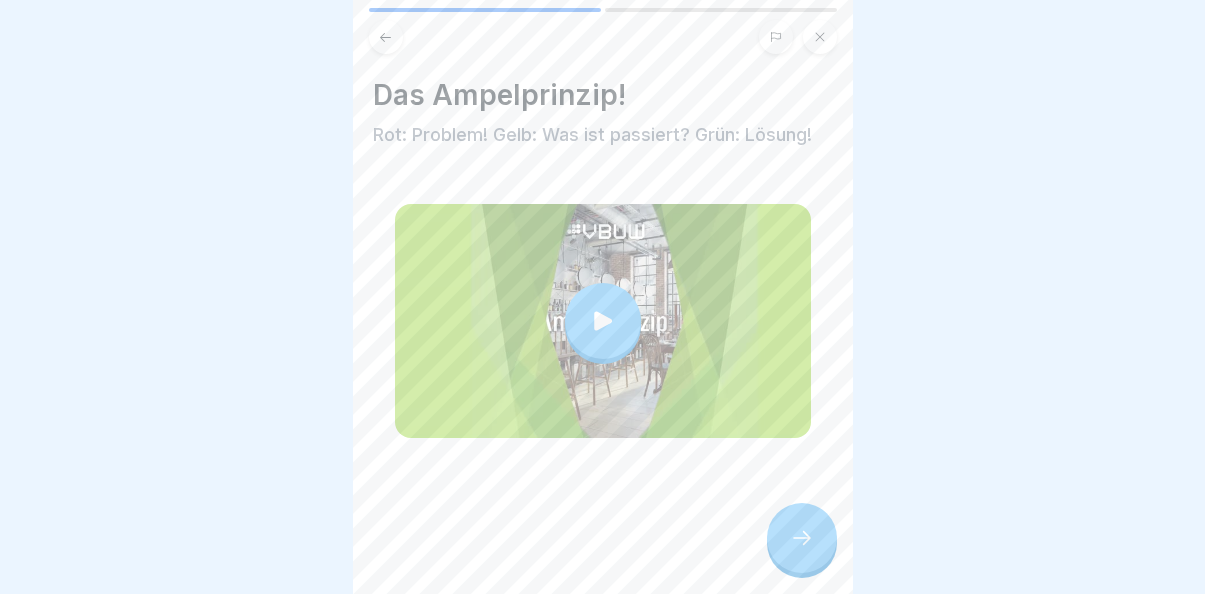 click at bounding box center [603, 321] 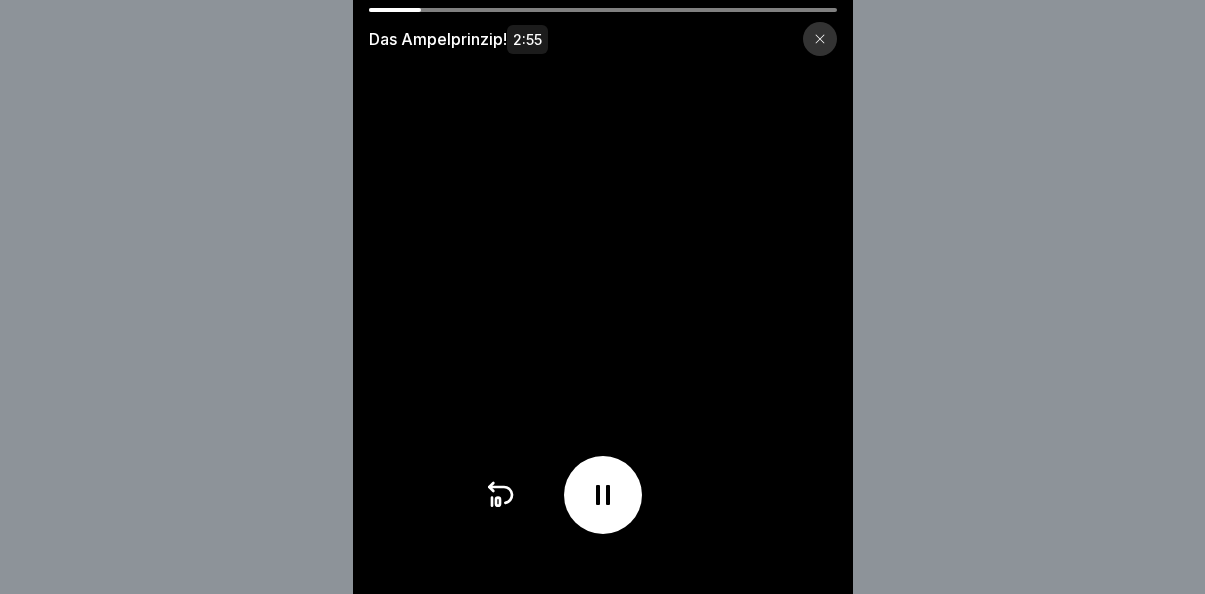 click at bounding box center (603, 10) 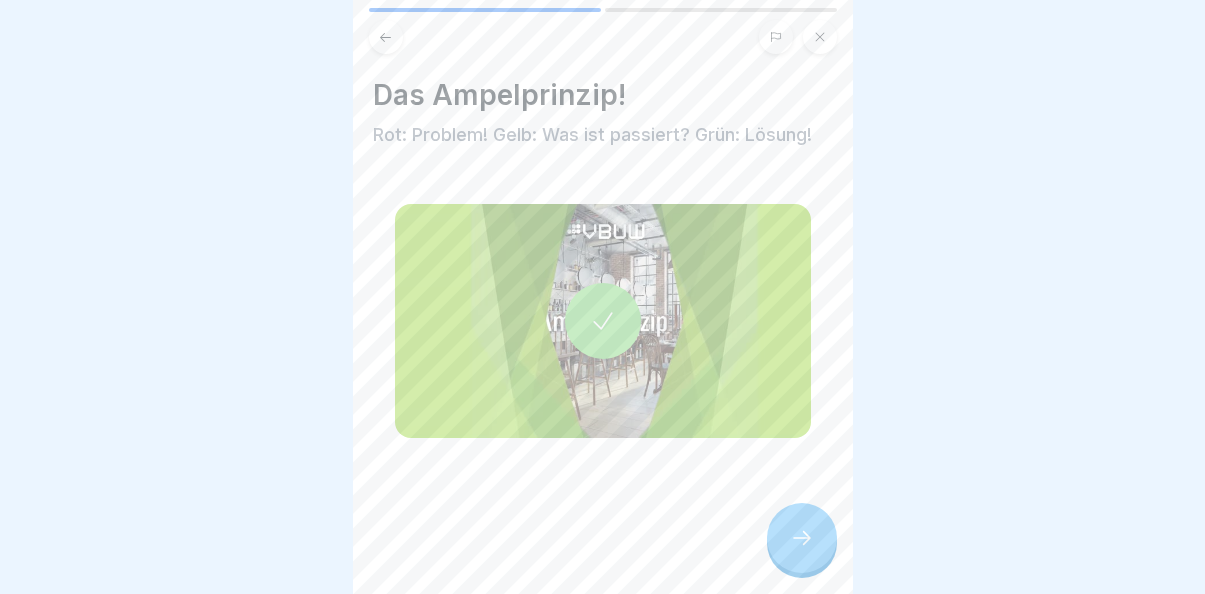 click 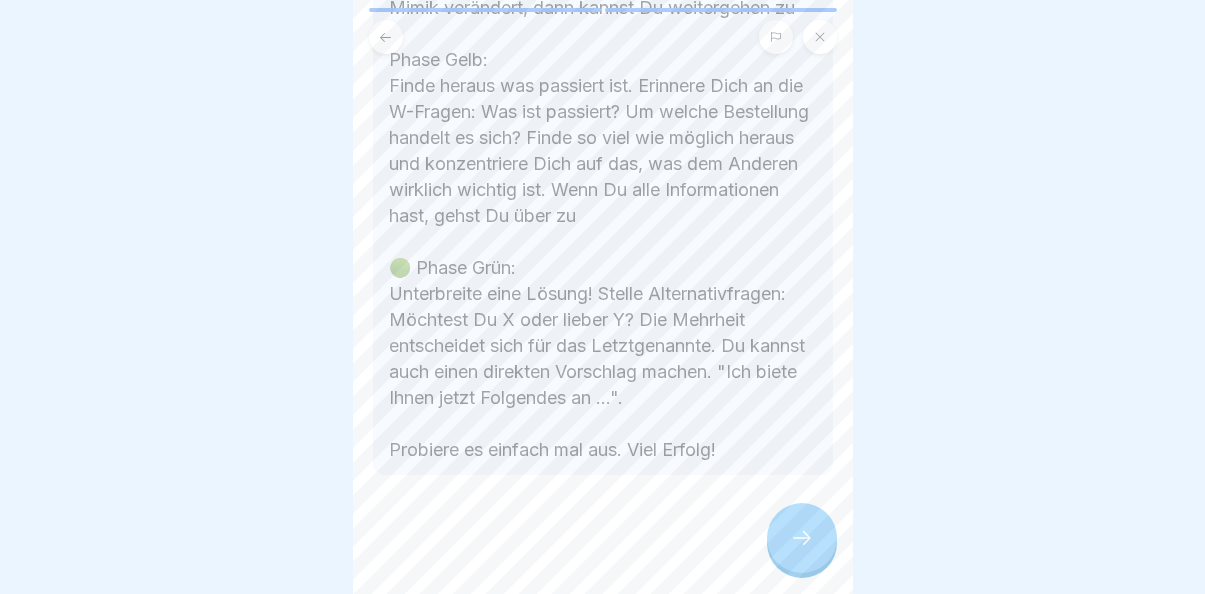 scroll, scrollTop: 668, scrollLeft: 0, axis: vertical 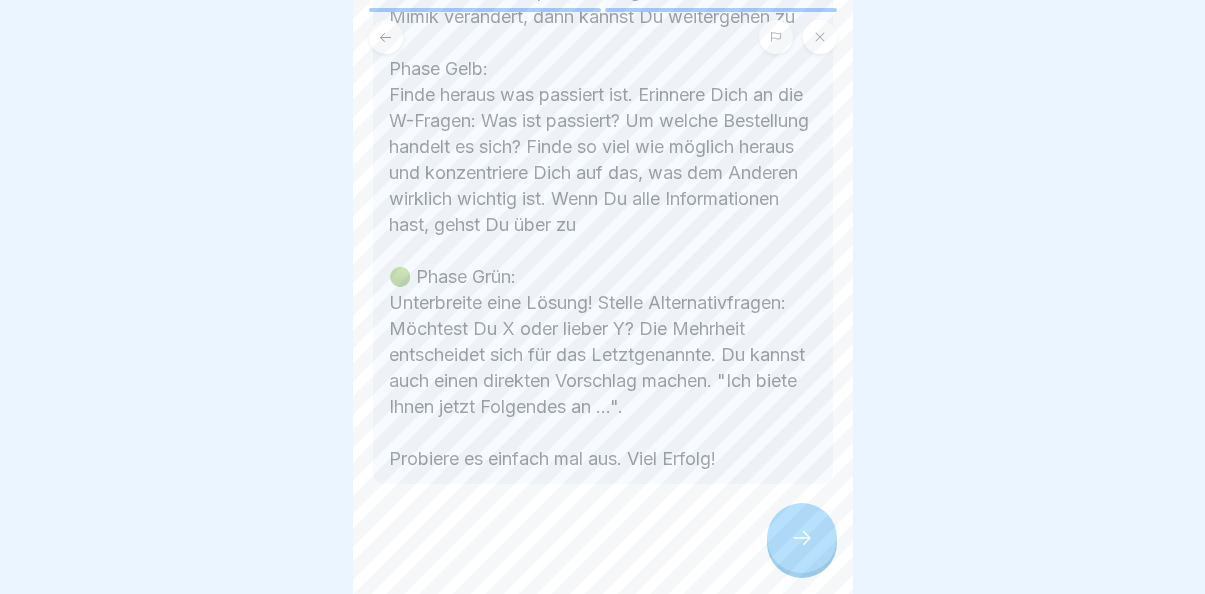 click 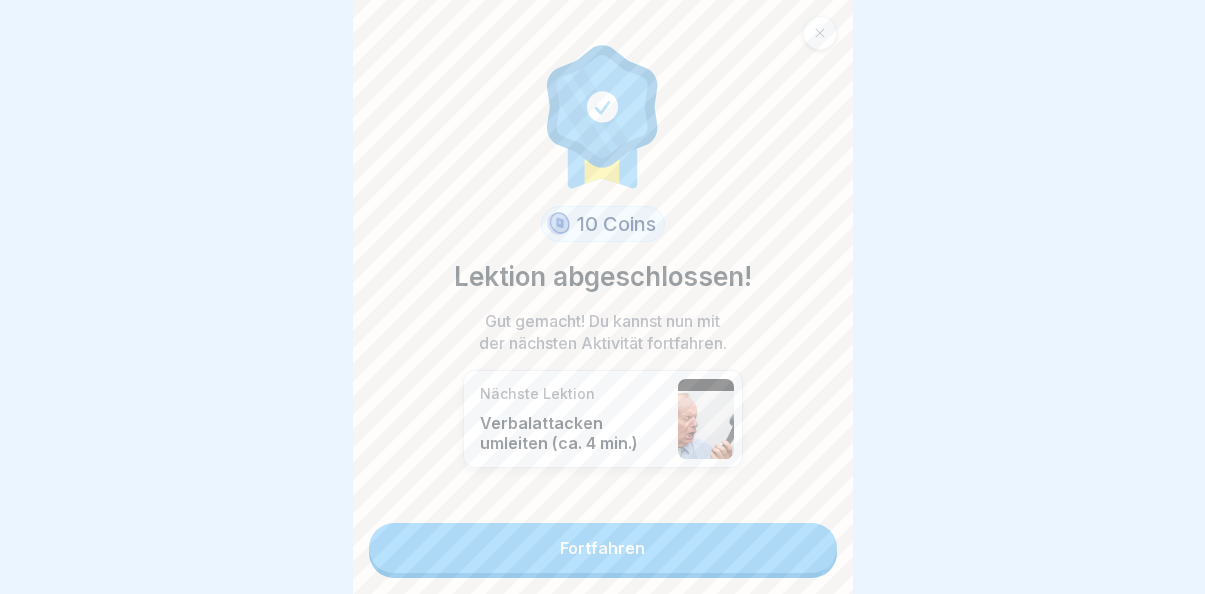 click on "Fortfahren" at bounding box center (603, 548) 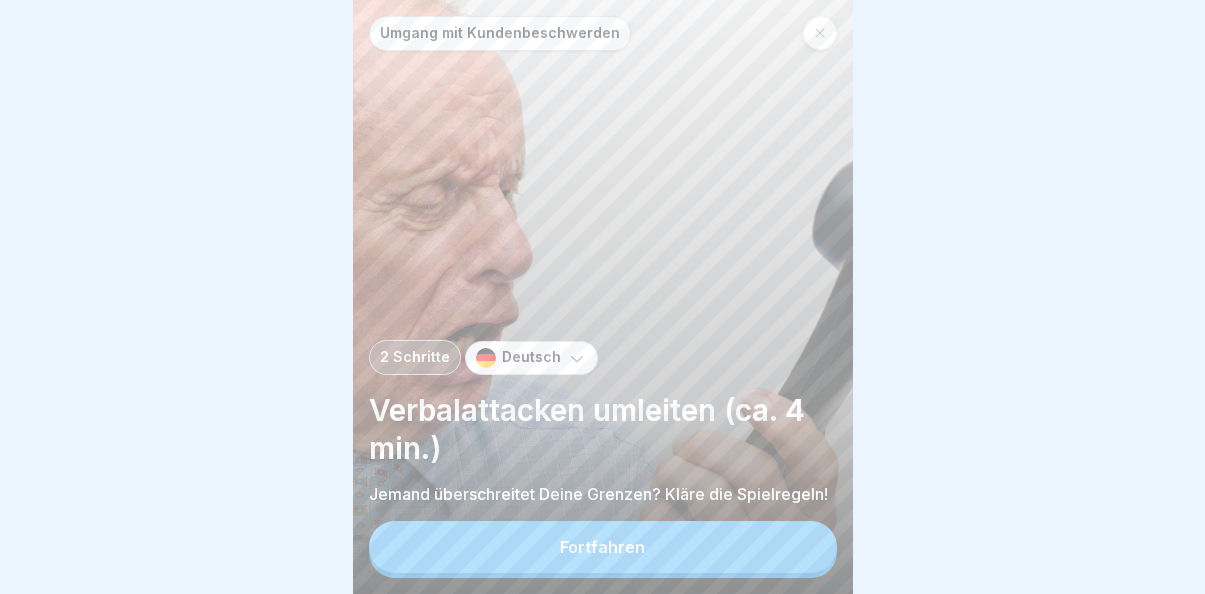 click 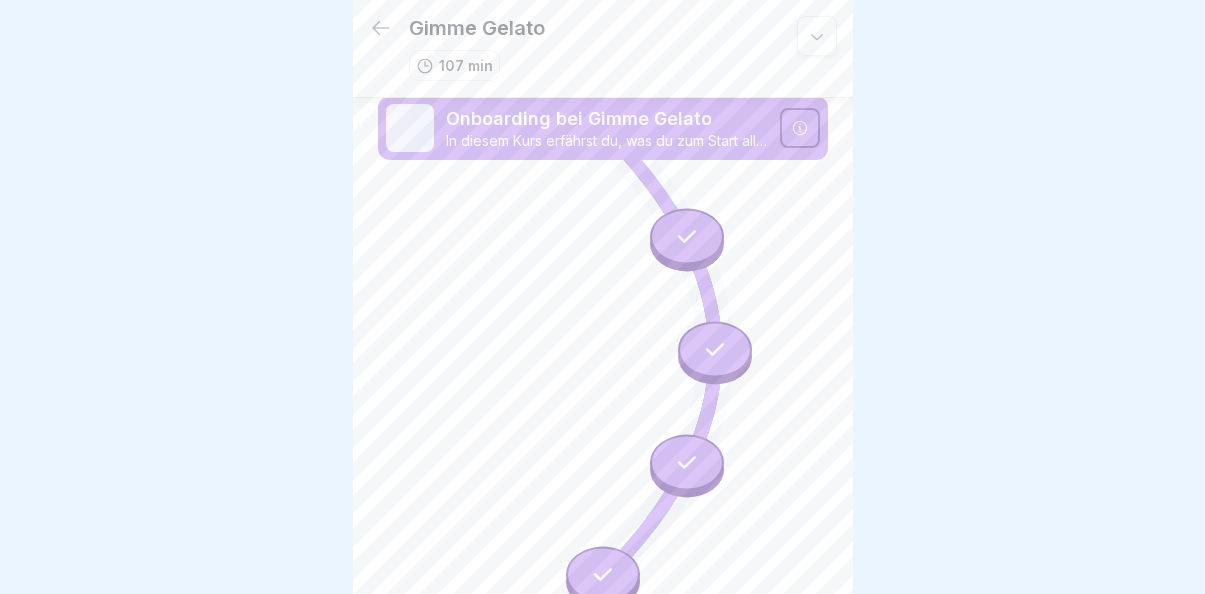 scroll, scrollTop: 7, scrollLeft: 0, axis: vertical 